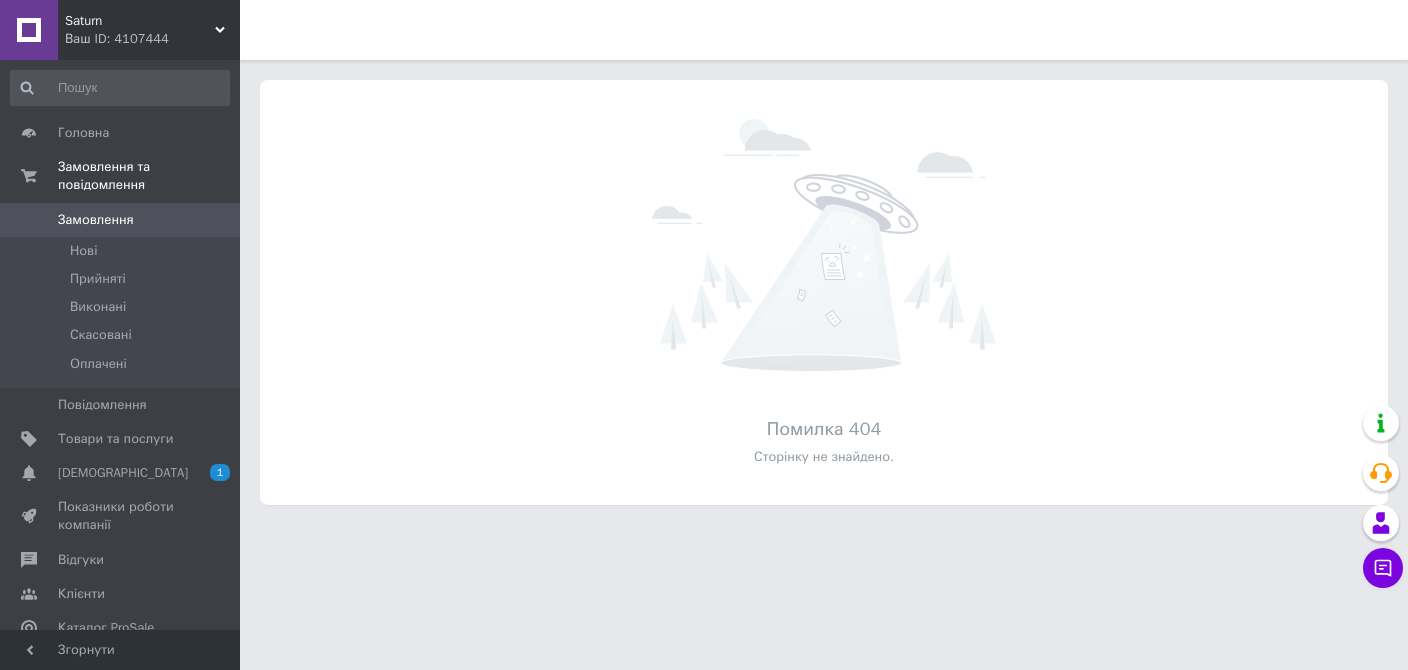 scroll, scrollTop: 0, scrollLeft: 0, axis: both 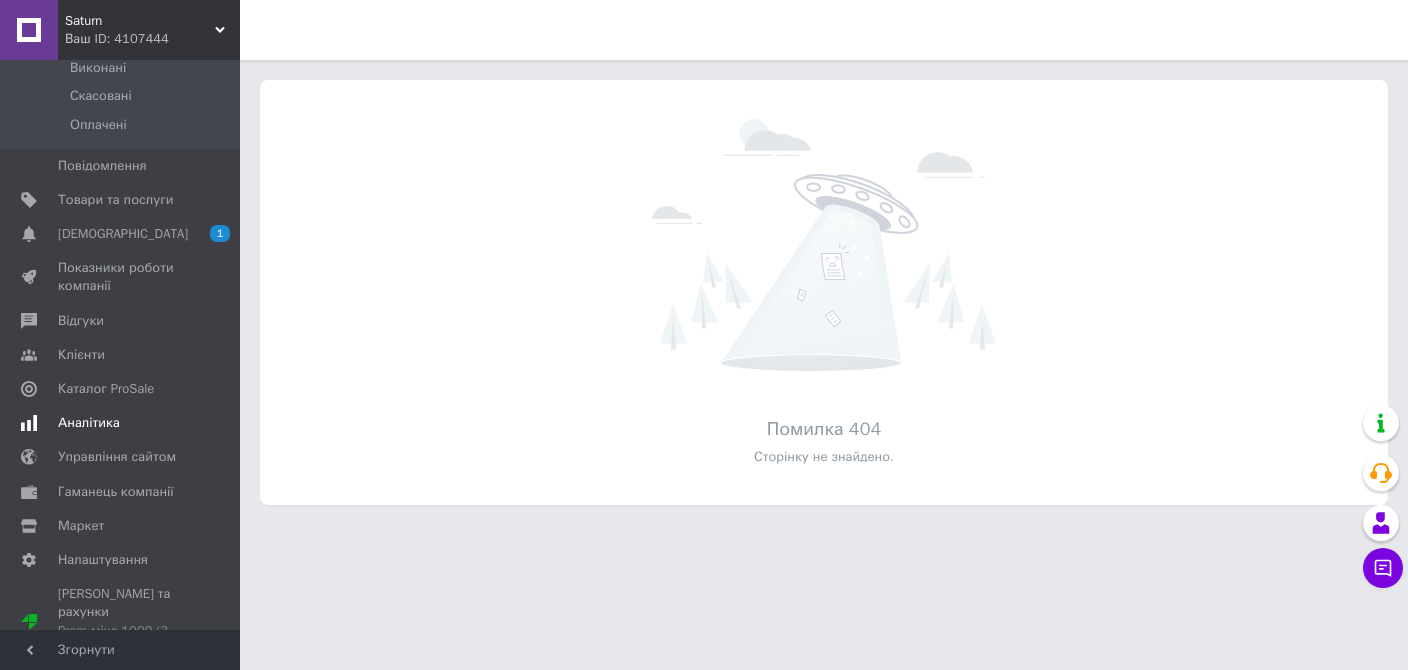 click on "Аналітика" at bounding box center [89, 423] 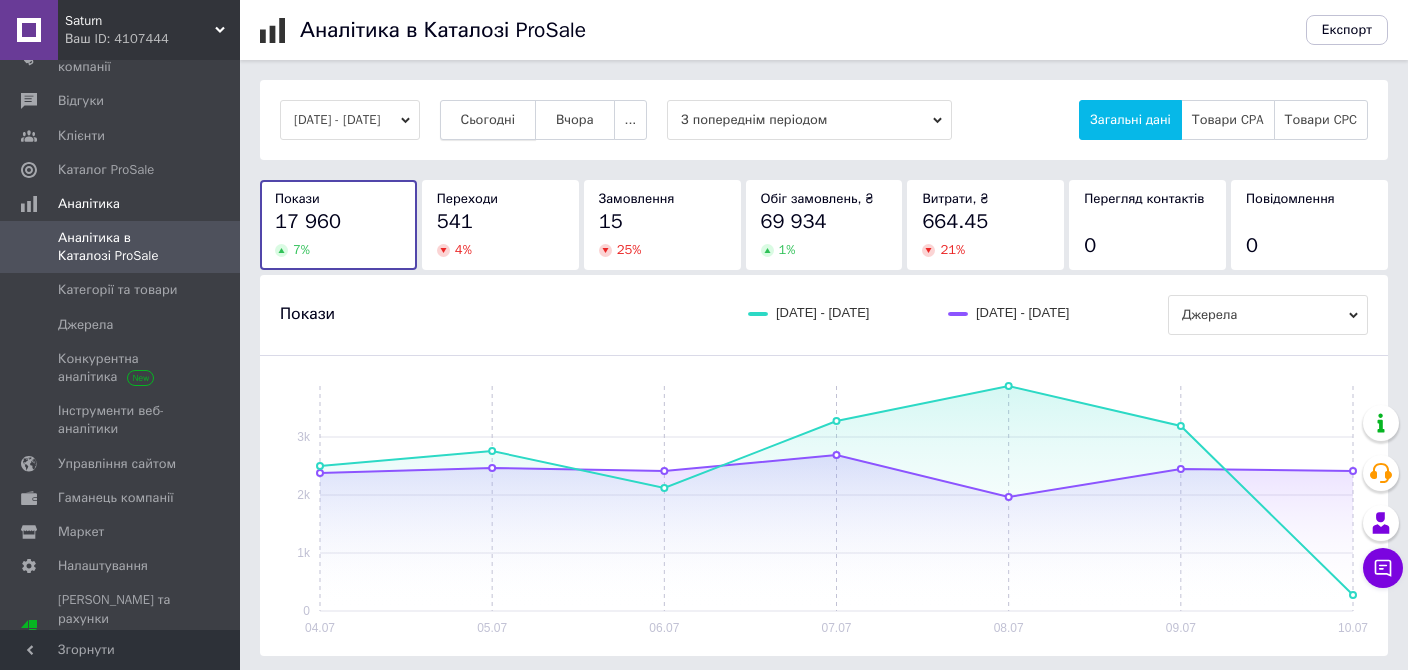 click on "Сьогодні" at bounding box center (488, 120) 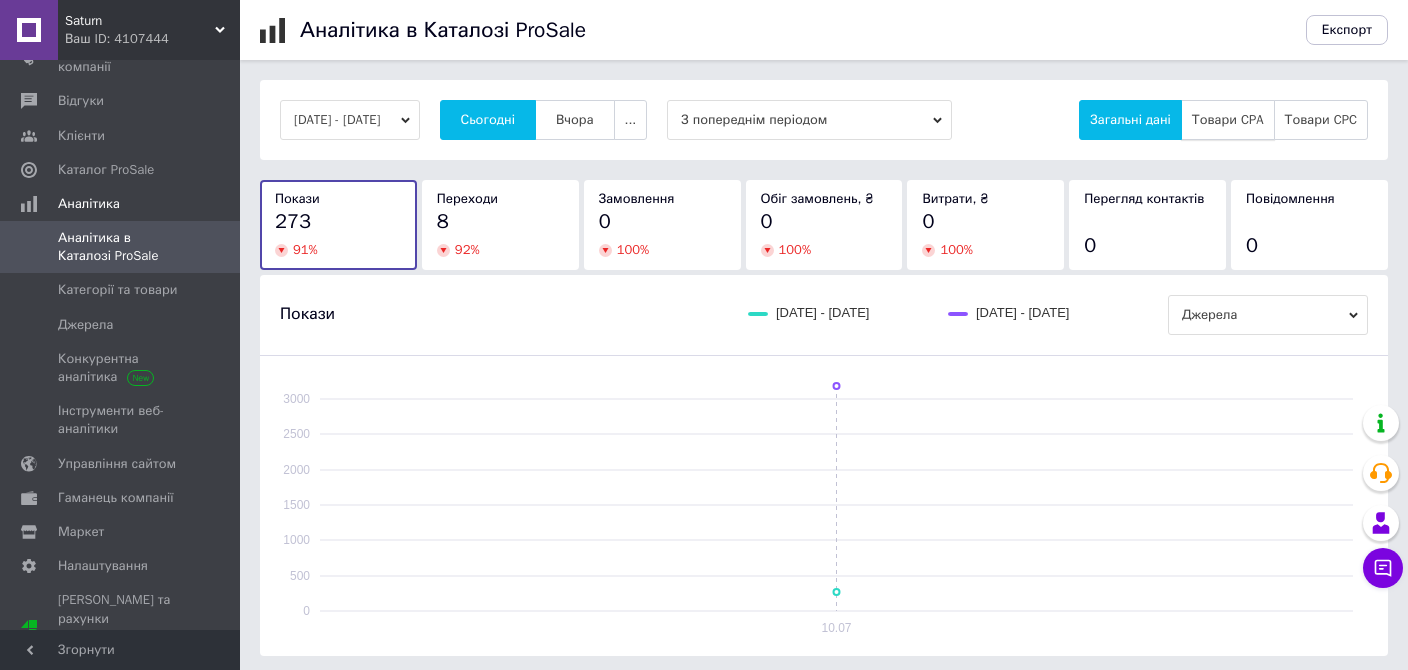 click on "Товари CPA" at bounding box center (1228, 120) 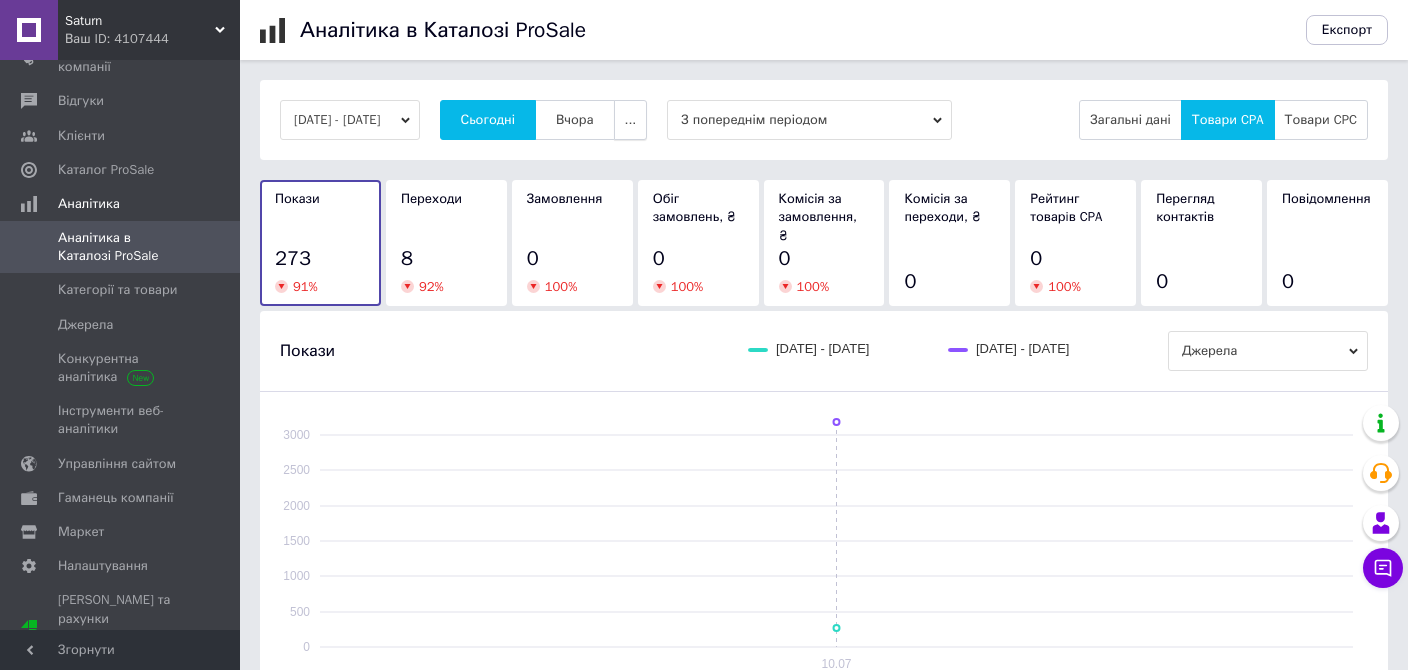 click on "..." at bounding box center (631, 120) 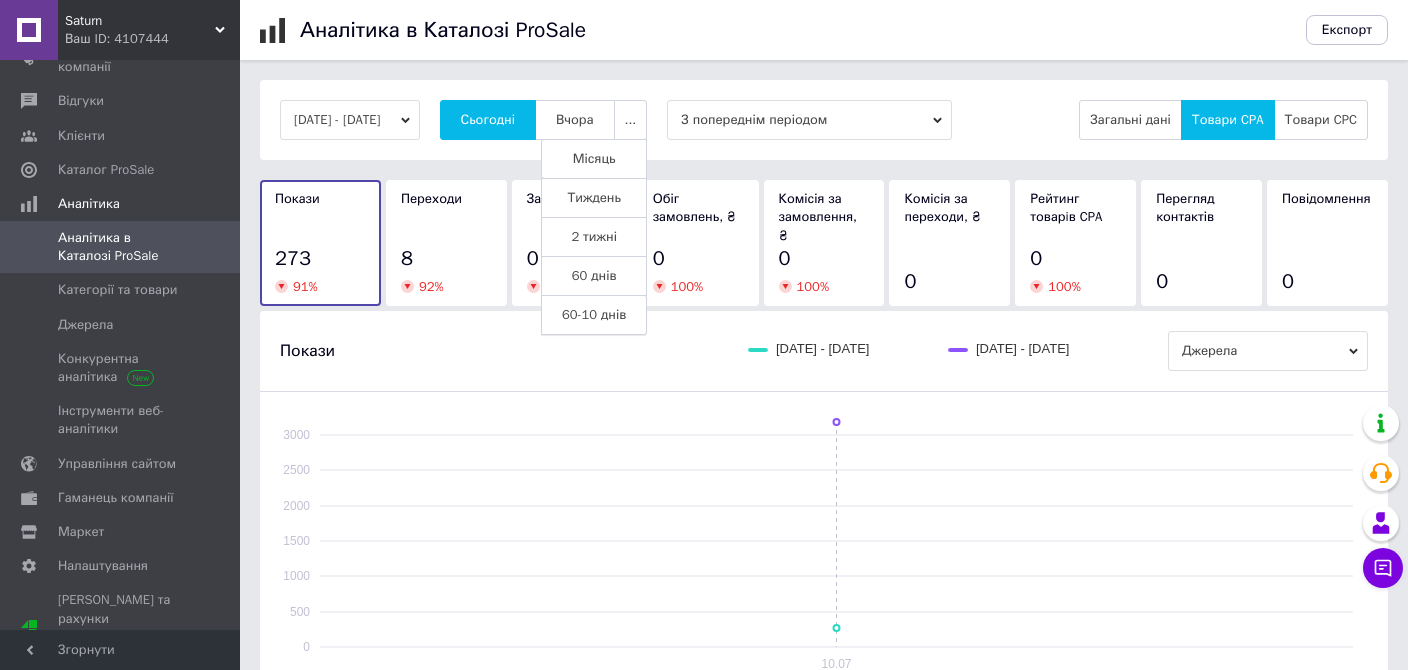 click on "60-10 днів" at bounding box center [594, 315] 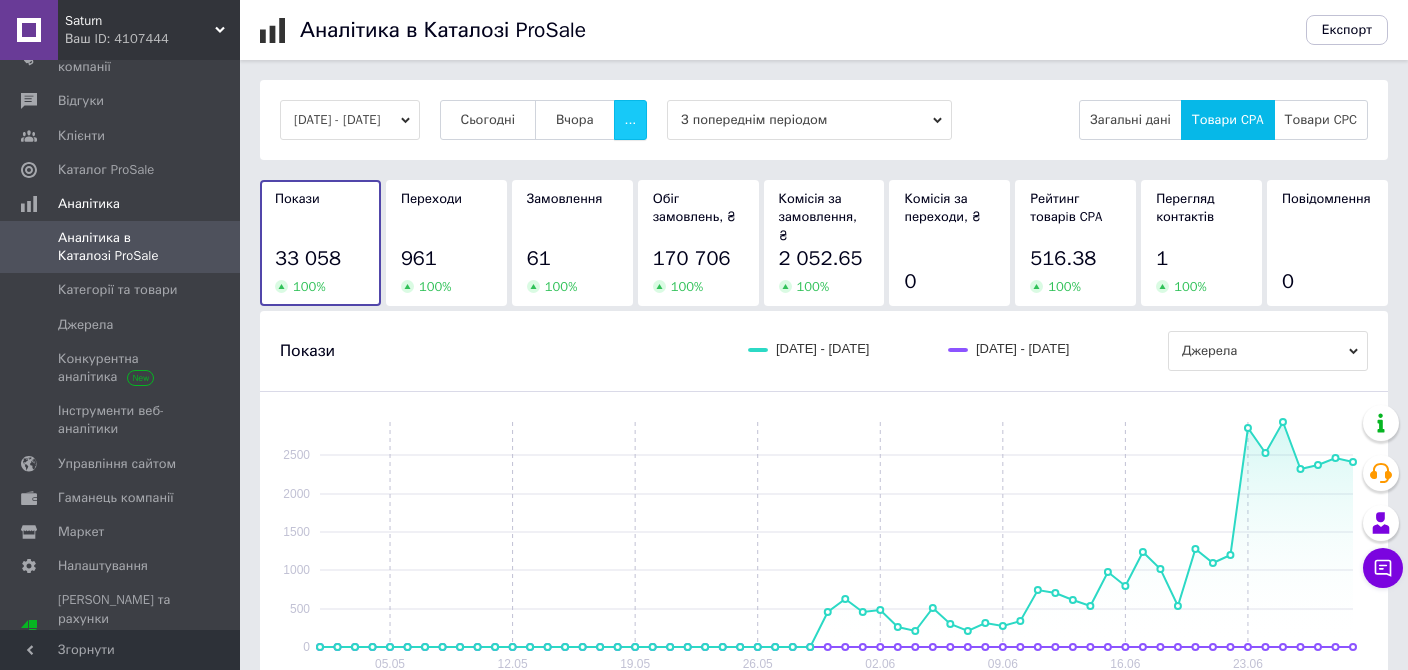 click on "..." at bounding box center (631, 120) 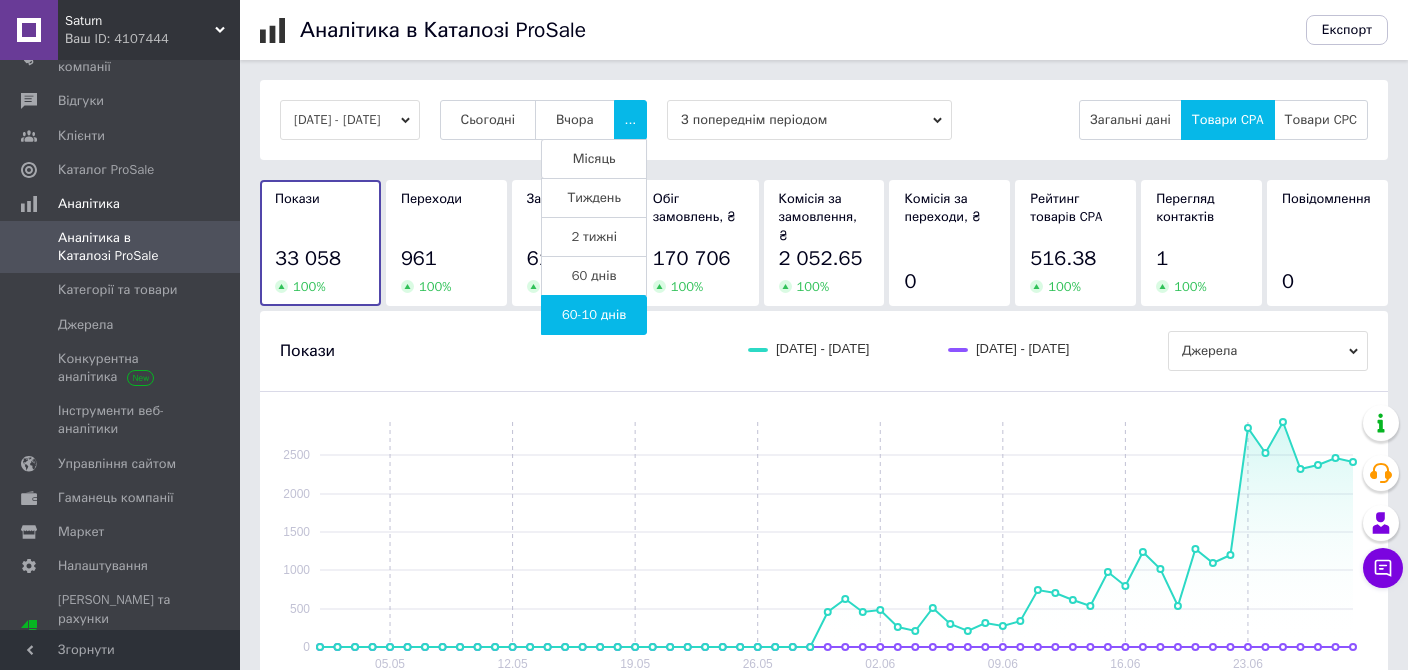 click on "Місяць" at bounding box center (594, 159) 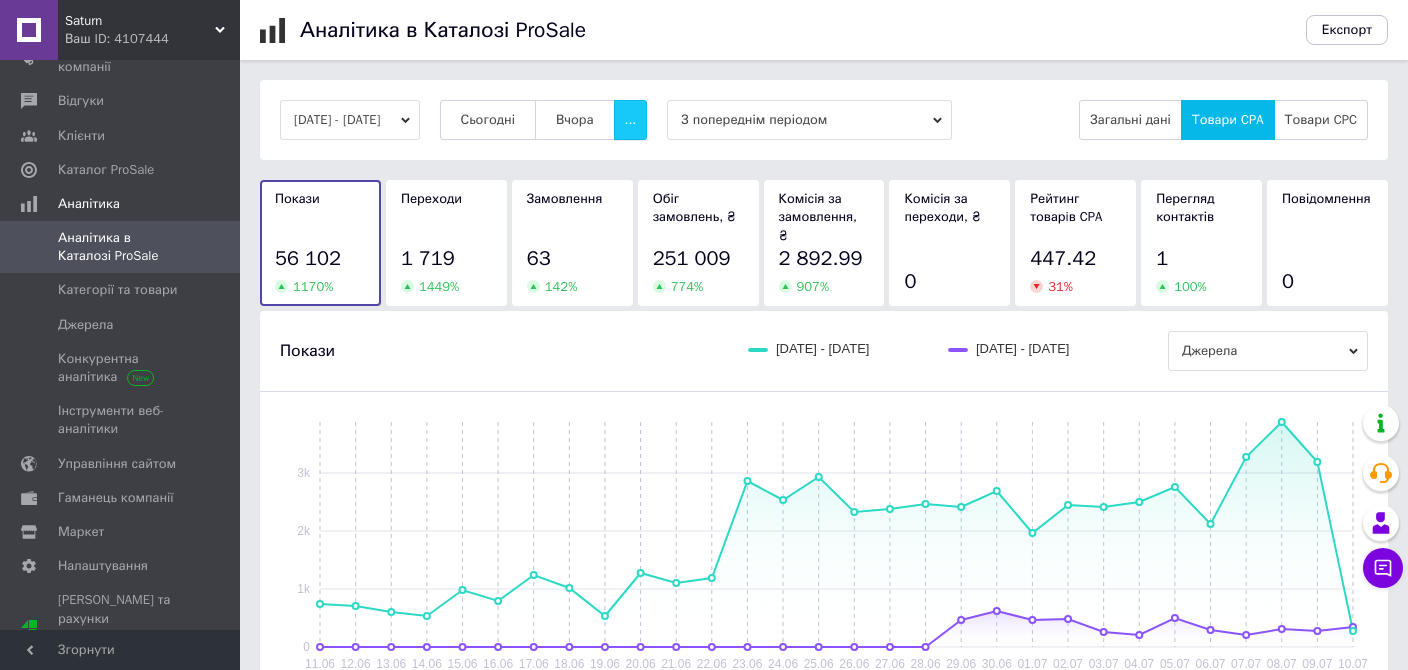 click on "..." at bounding box center [631, 120] 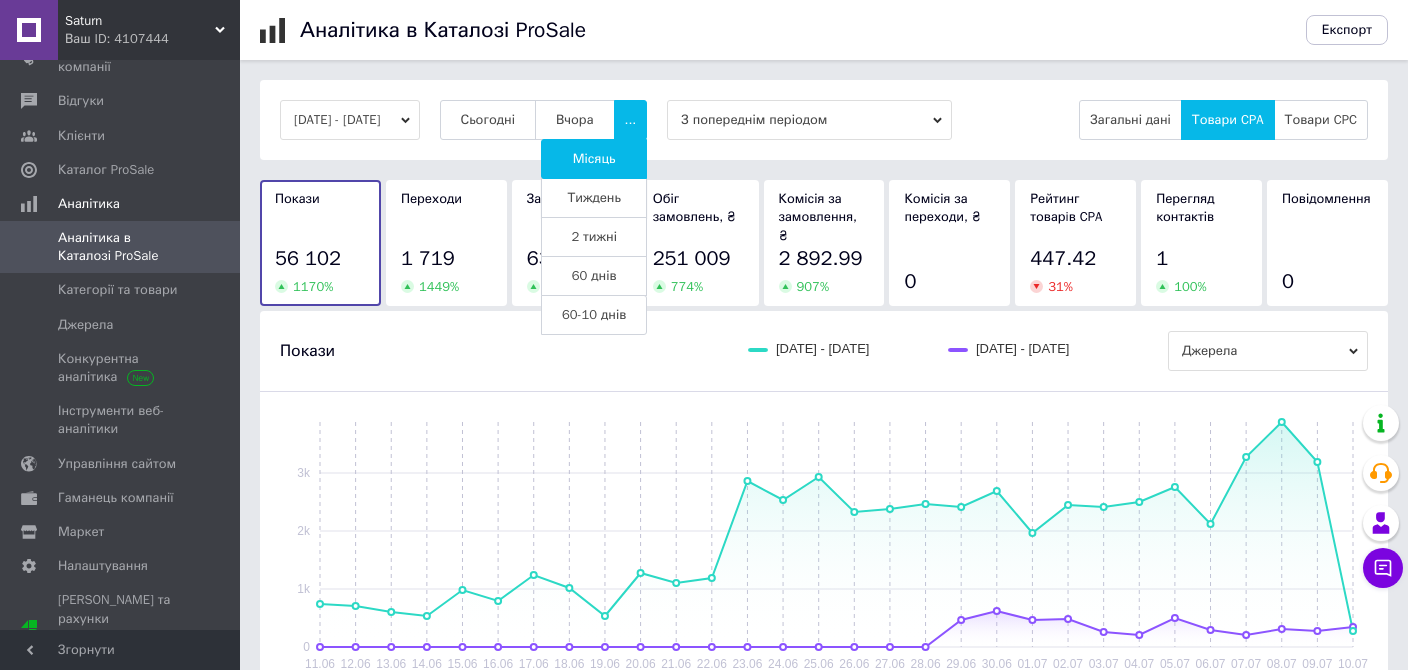 click on "Тиждень" at bounding box center [594, 198] 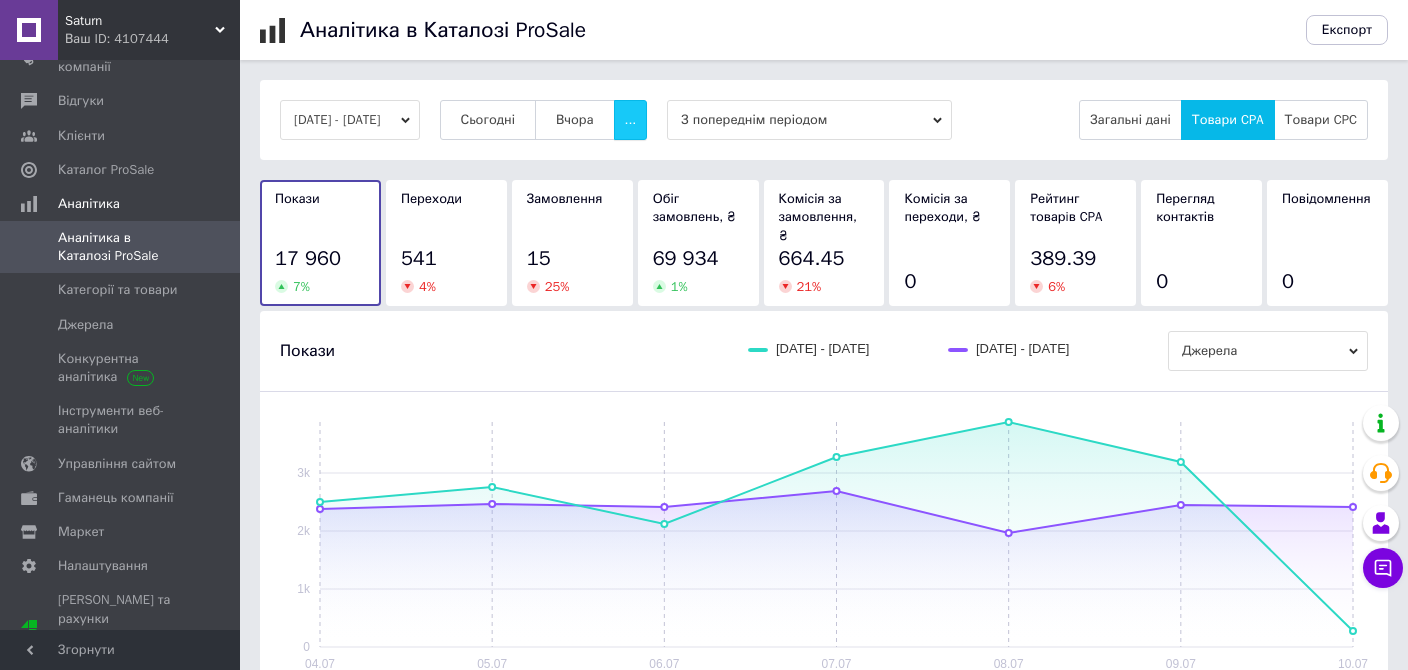 drag, startPoint x: 670, startPoint y: 111, endPoint x: 667, endPoint y: 131, distance: 20.22375 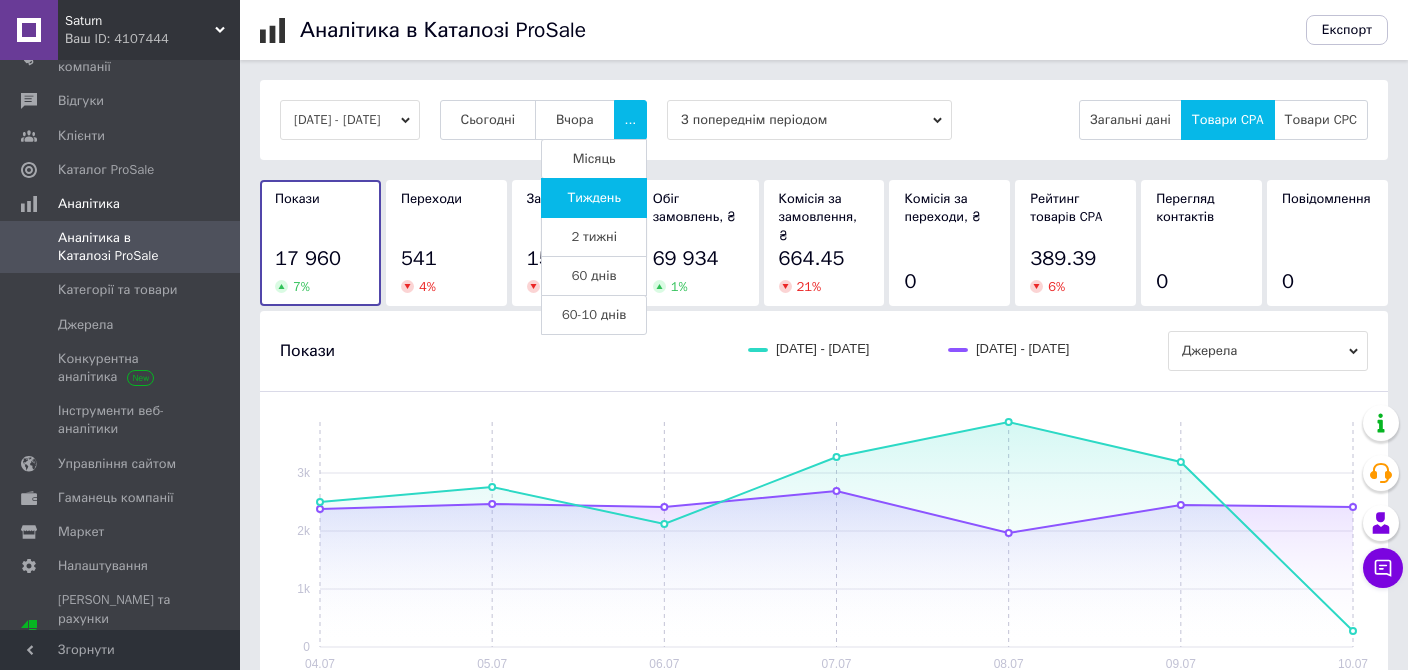 click on "2 тижні" at bounding box center [594, 237] 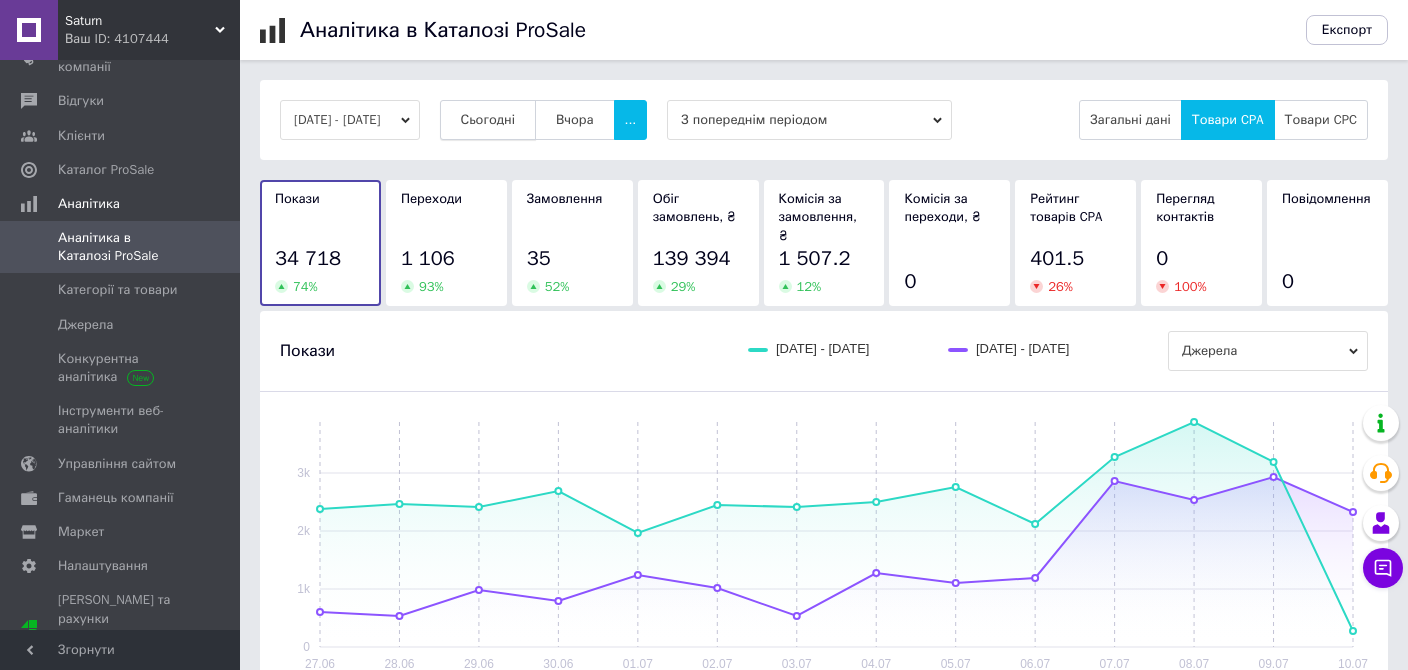 click on "Сьогодні" at bounding box center (488, 120) 